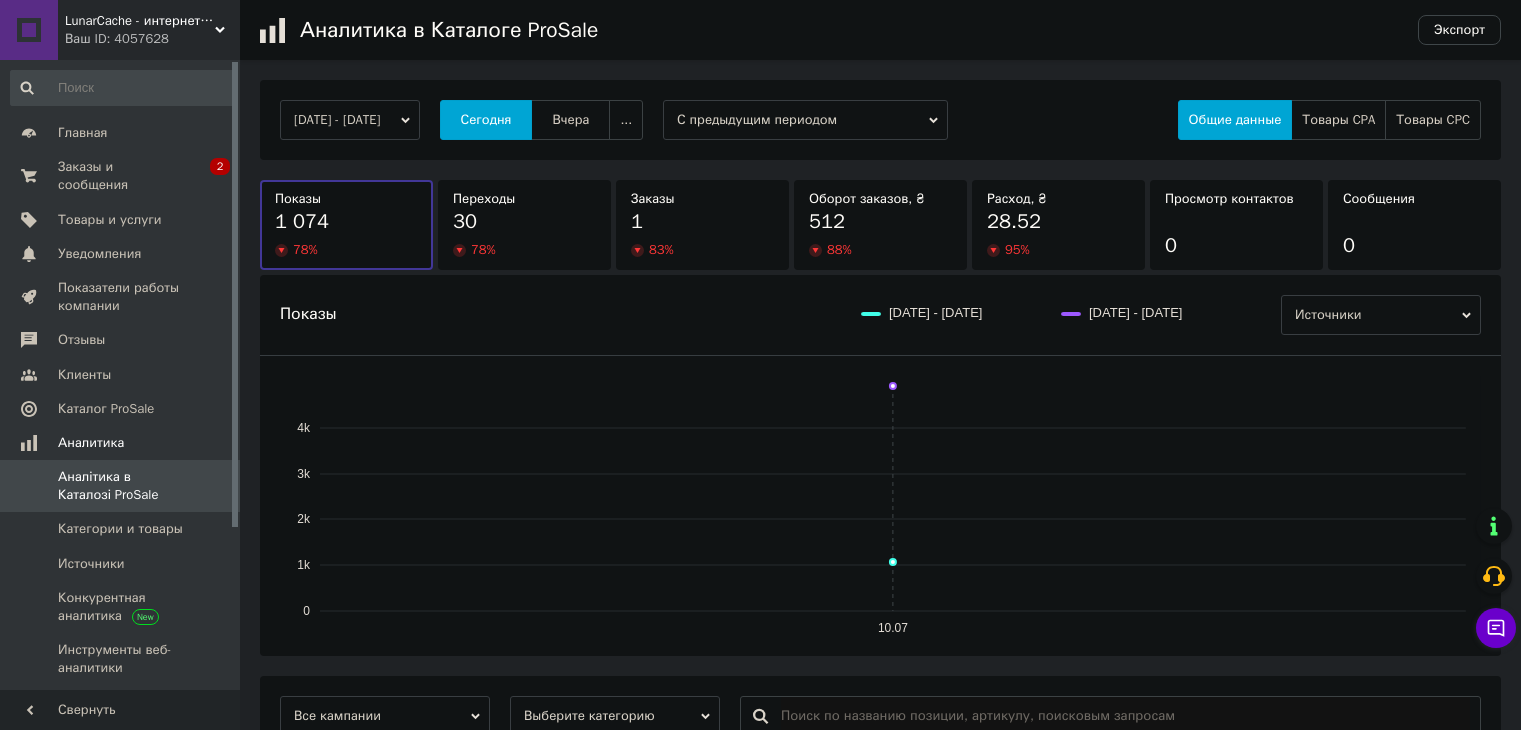 click on "Заказы и сообщения" at bounding box center (121, 176) 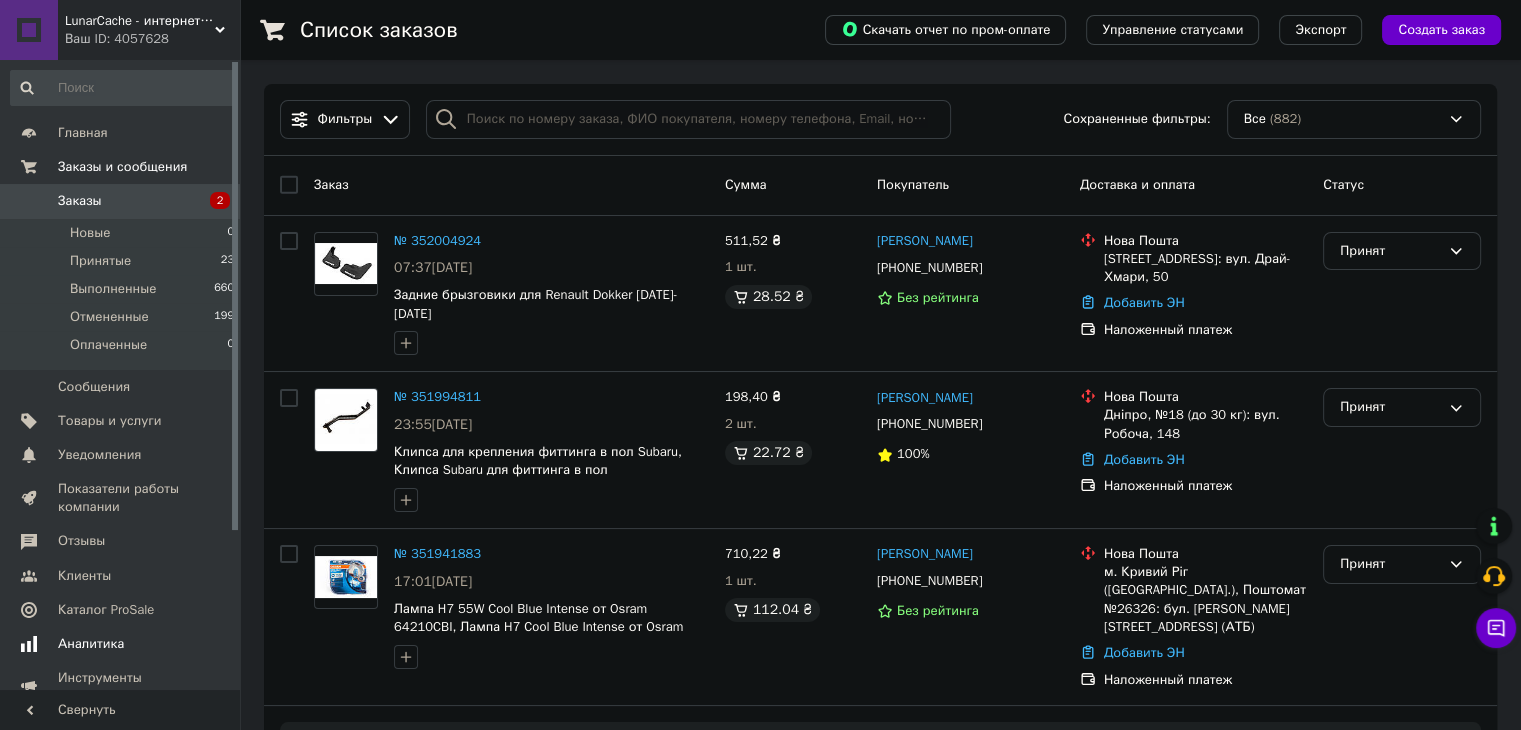 click on "Аналитика" at bounding box center [121, 644] 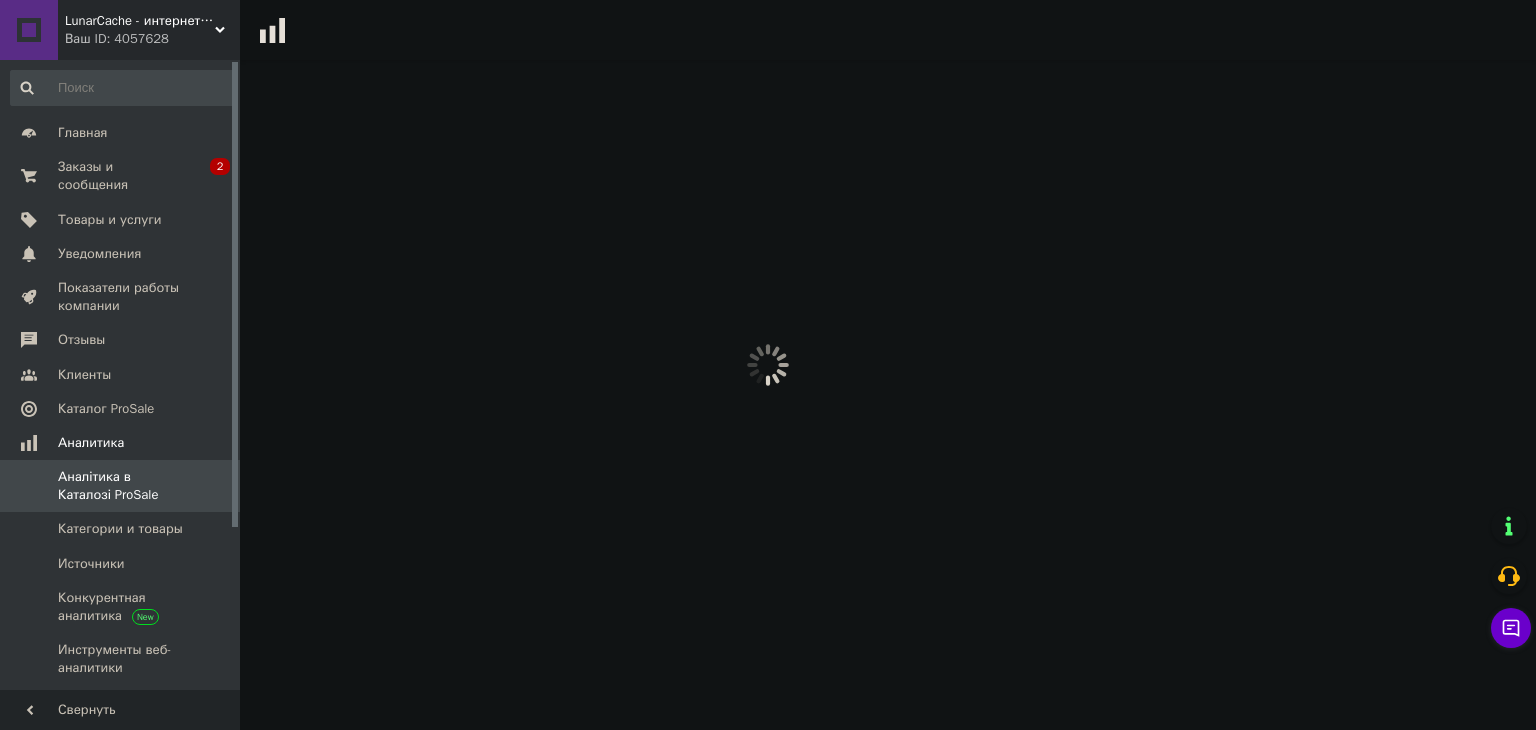 click on "LunarCache - интернет магазин автоаксессуаров и тюнинга Ваш ID: 4057628 Сайт LunarCache - интернет магазин автоа... Кабинет покупателя Проверить состояние системы Страница на портале Справка Выйти Главная Заказы и сообщения 0 2 Товары и услуги Уведомления 0 Показатели работы компании Отзывы Клиенты Каталог ProSale Аналитика Аналітика в Каталозі ProSale Категории и товары Источники Конкурентная аналитика Инструменты веб-аналитики Инструменты вебмастера и SEO Управление сайтом Кошелек компании Маркет Настройки Prom топ" at bounding box center [768, 30] 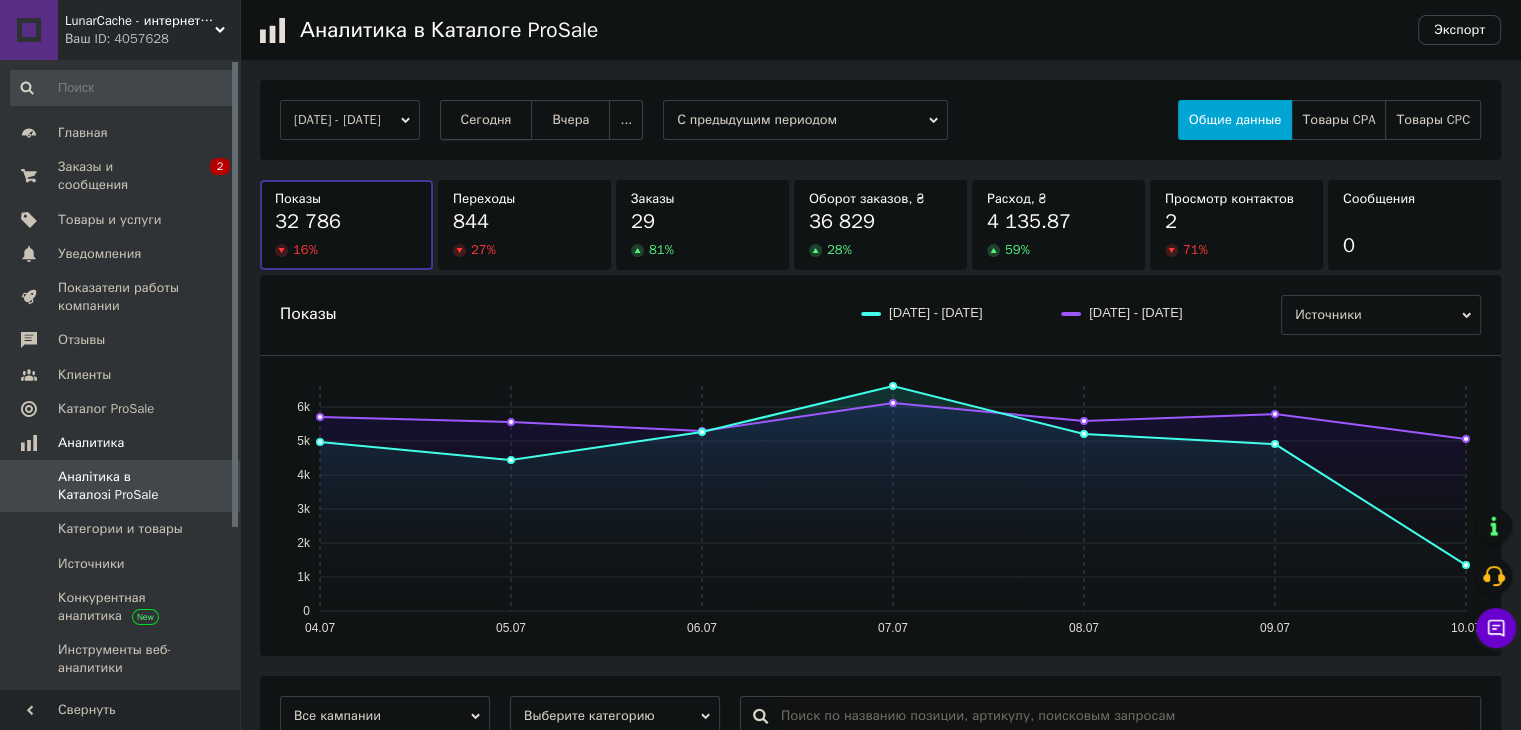 click on "Сегодня" at bounding box center (486, 120) 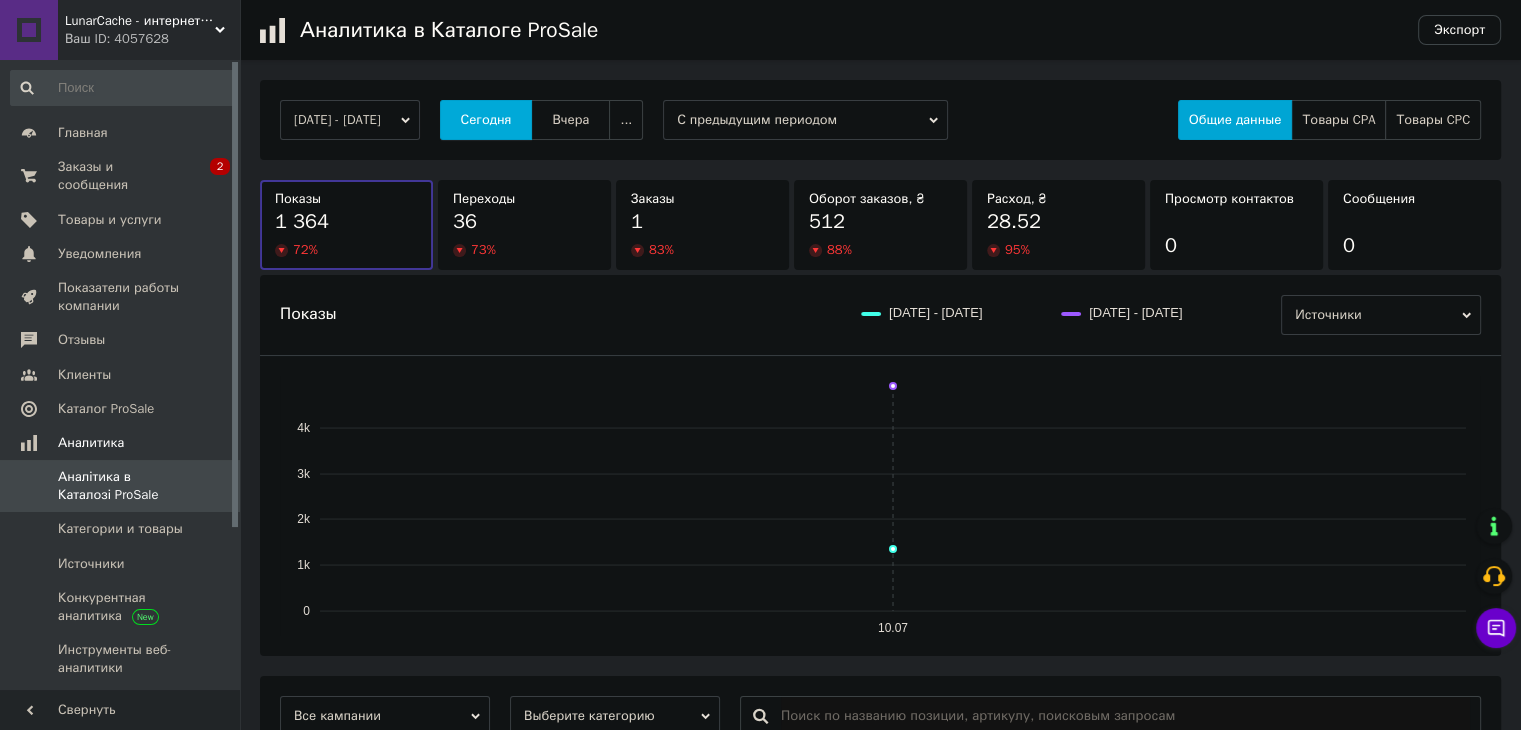 click on "Сегодня" at bounding box center [486, 120] 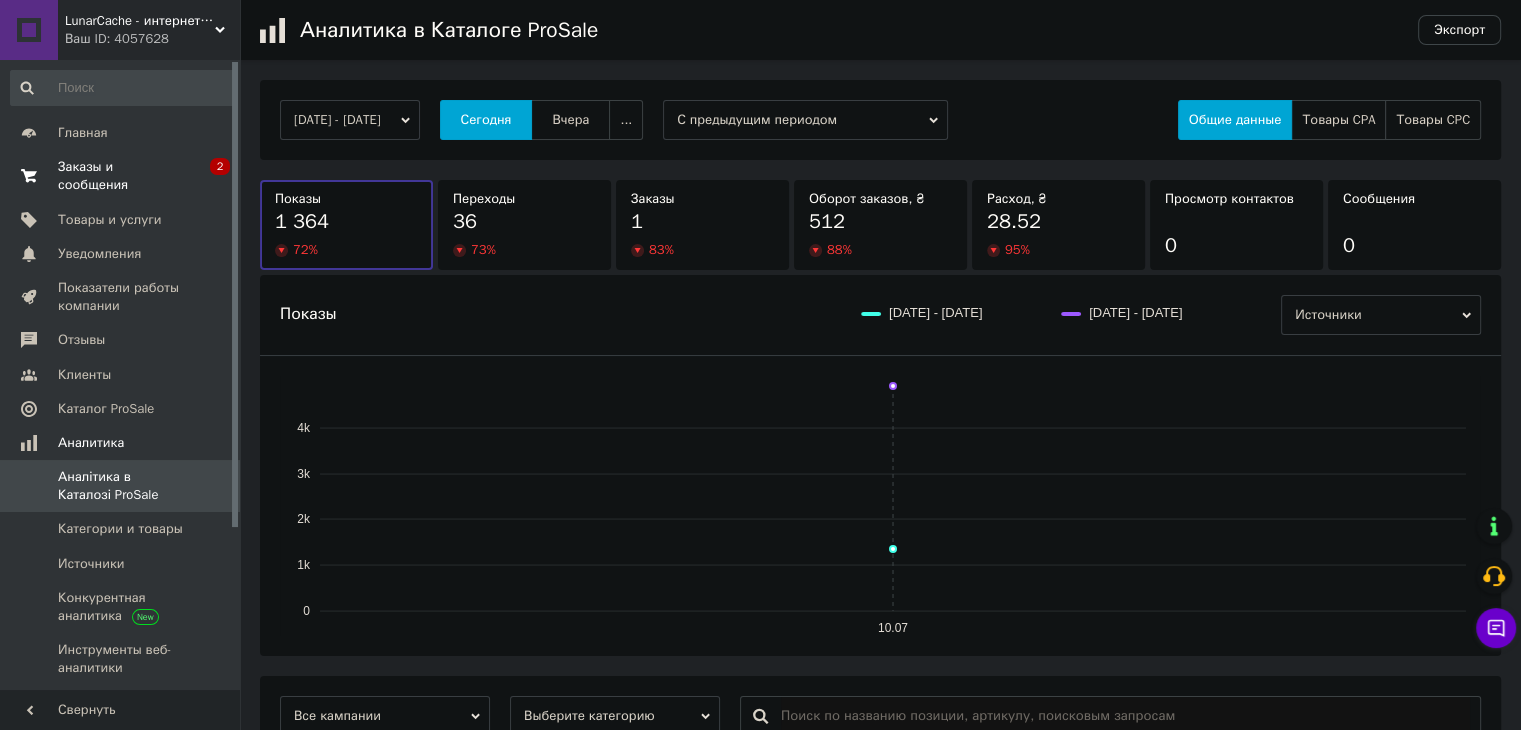 click on "Заказы и сообщения" at bounding box center [121, 176] 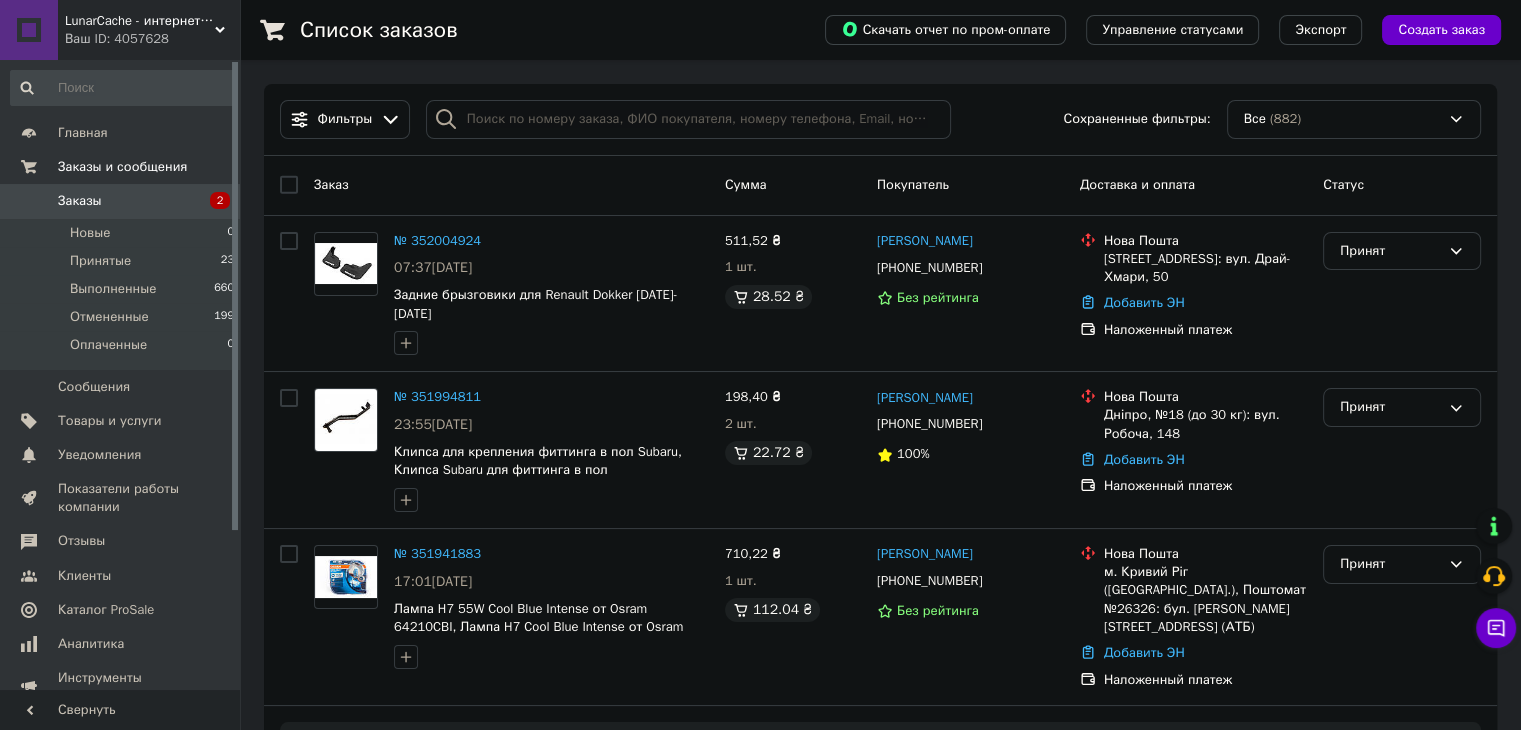 click on "Заказы" at bounding box center (121, 201) 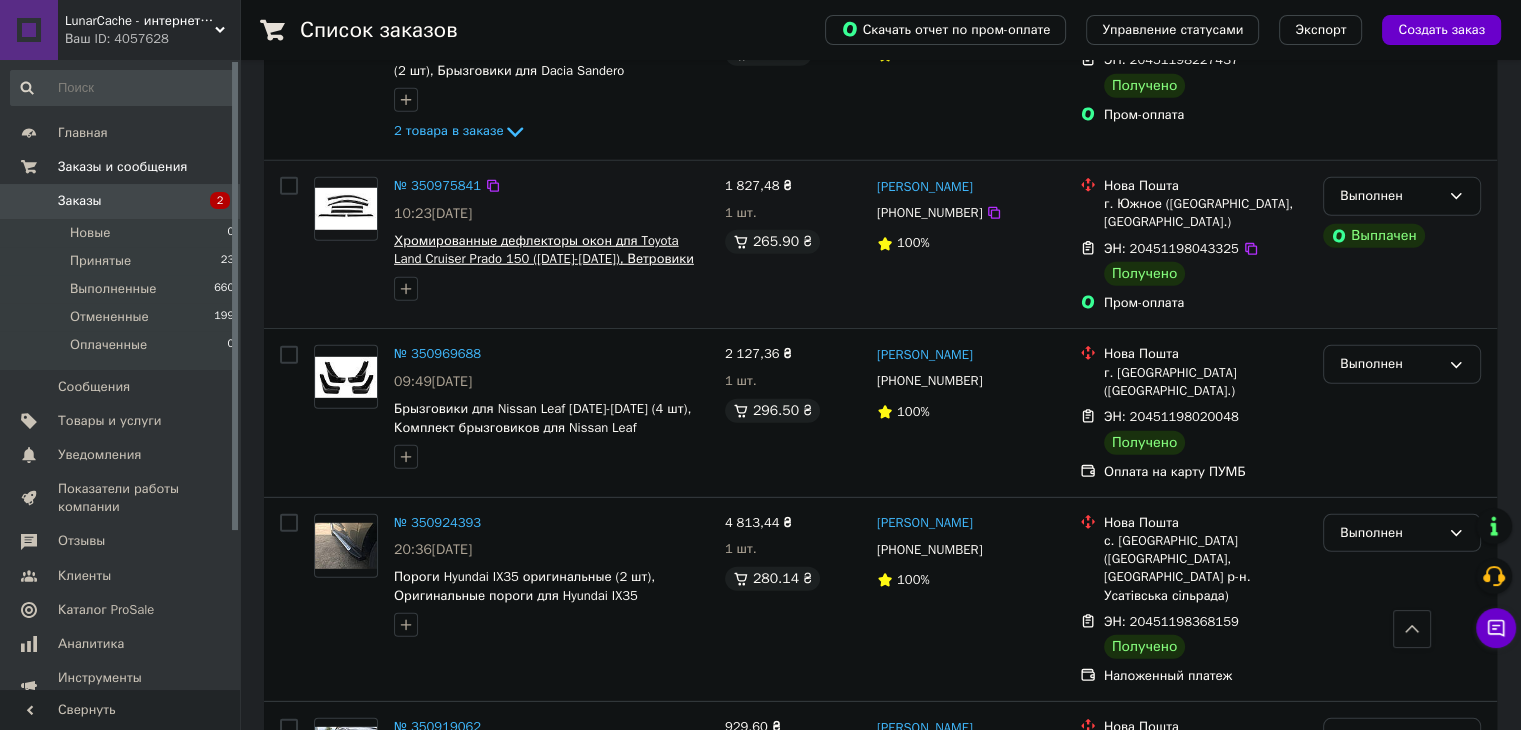 scroll, scrollTop: 5800, scrollLeft: 0, axis: vertical 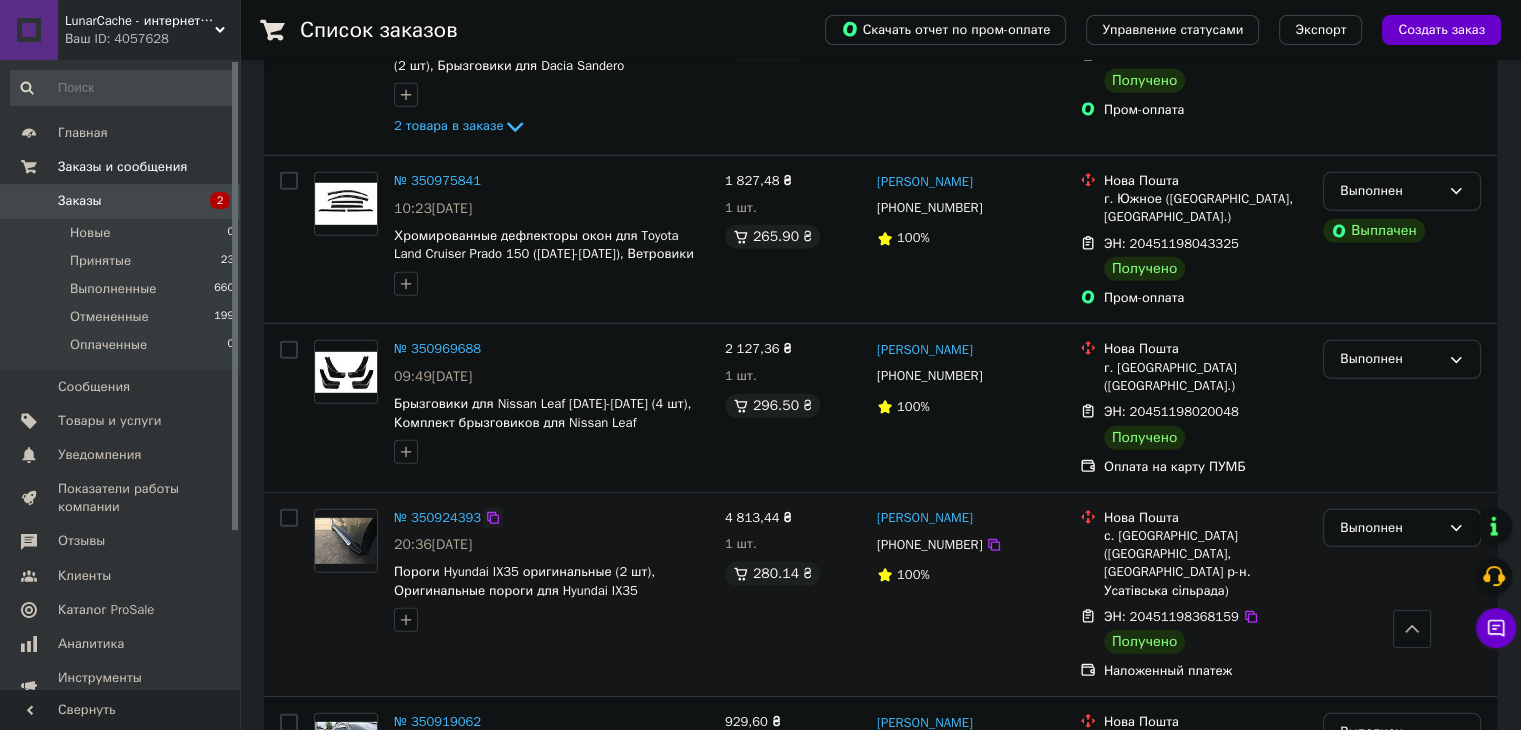 click 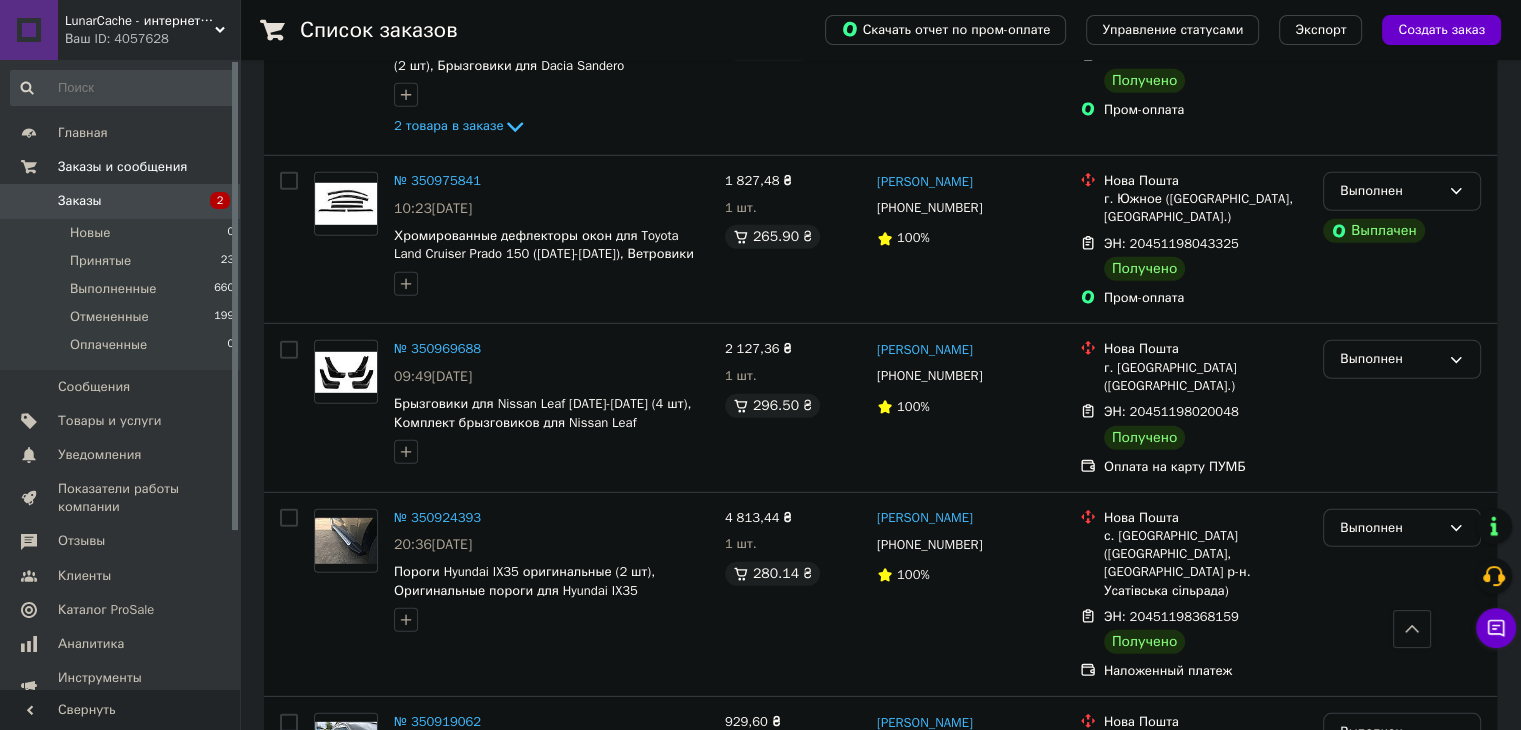 click on "LunarCache - интернет магазин автоаксессуаров и тюнинга" at bounding box center (140, 21) 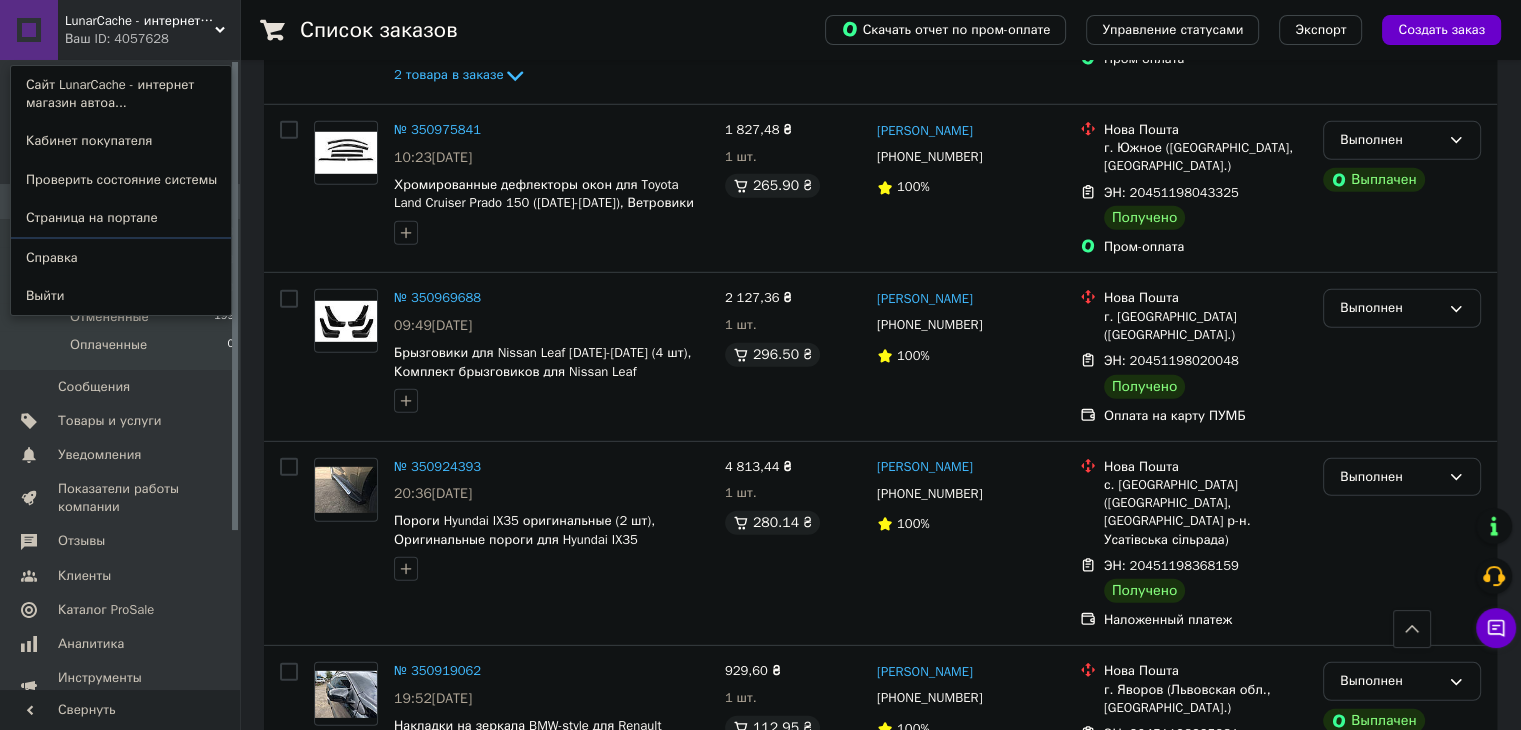 scroll, scrollTop: 5900, scrollLeft: 0, axis: vertical 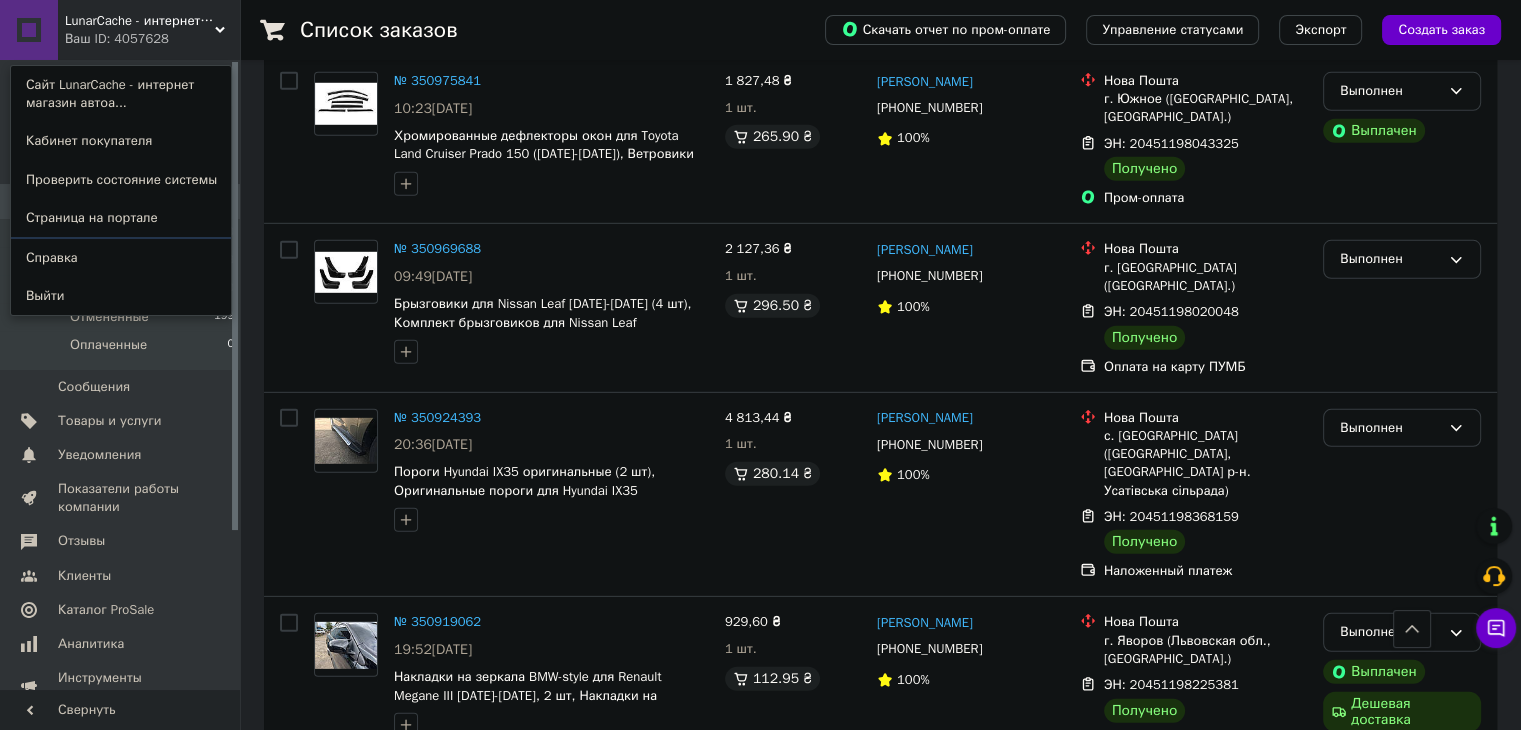 click on "LunarCache - интернет магазин автоаксессуаров и тюнинга" at bounding box center [140, 21] 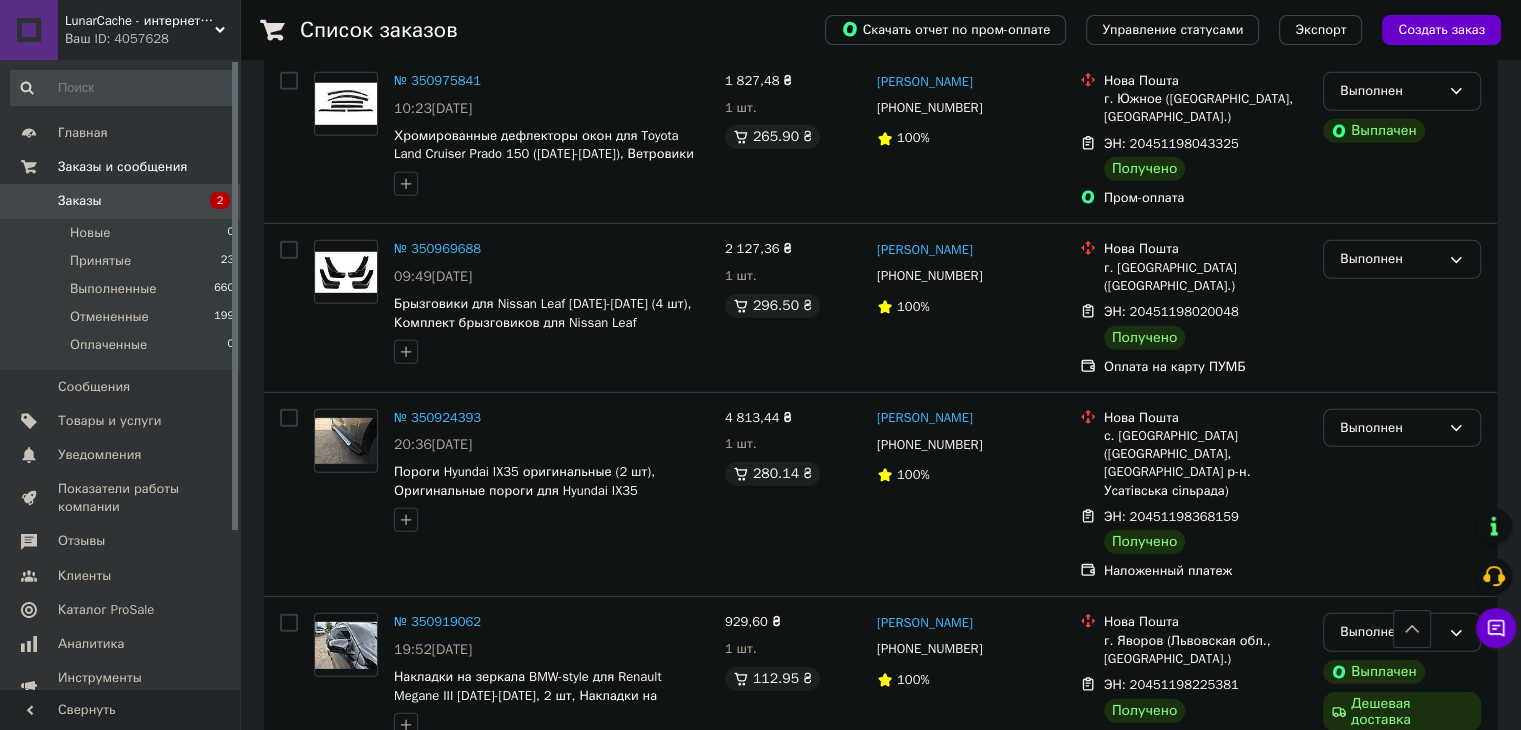 click on "2" at bounding box center (212, 201) 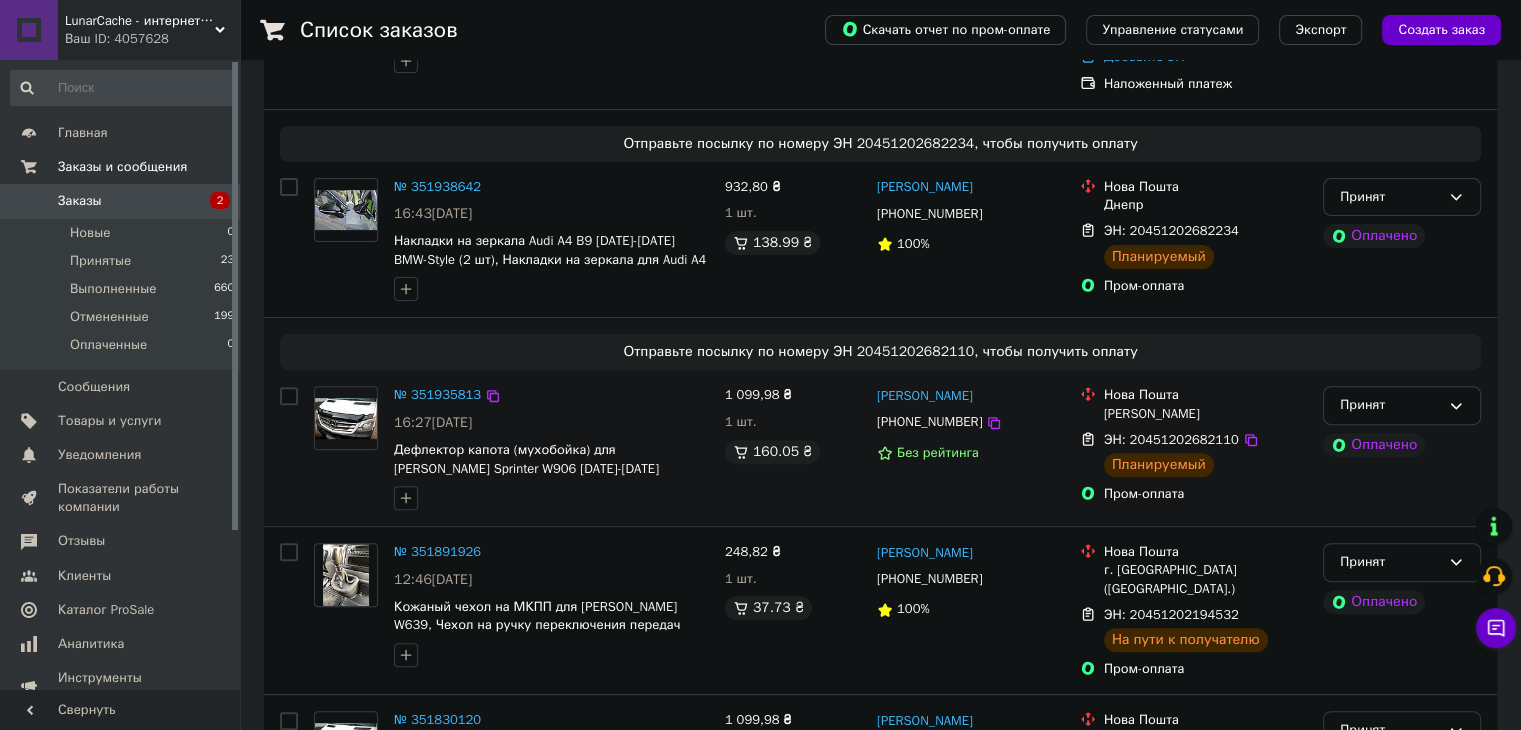 scroll, scrollTop: 600, scrollLeft: 0, axis: vertical 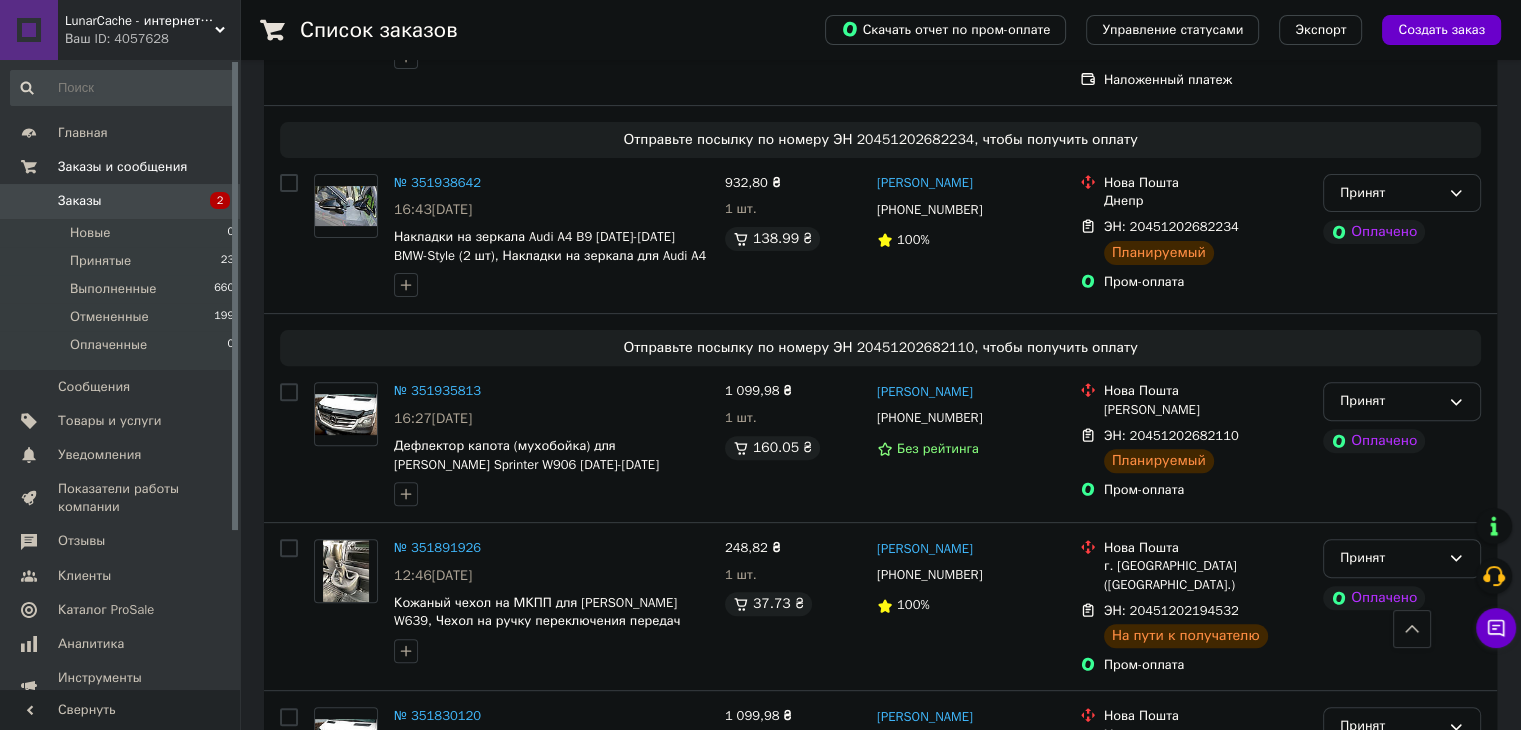 click on "Заказы 2" at bounding box center (123, 201) 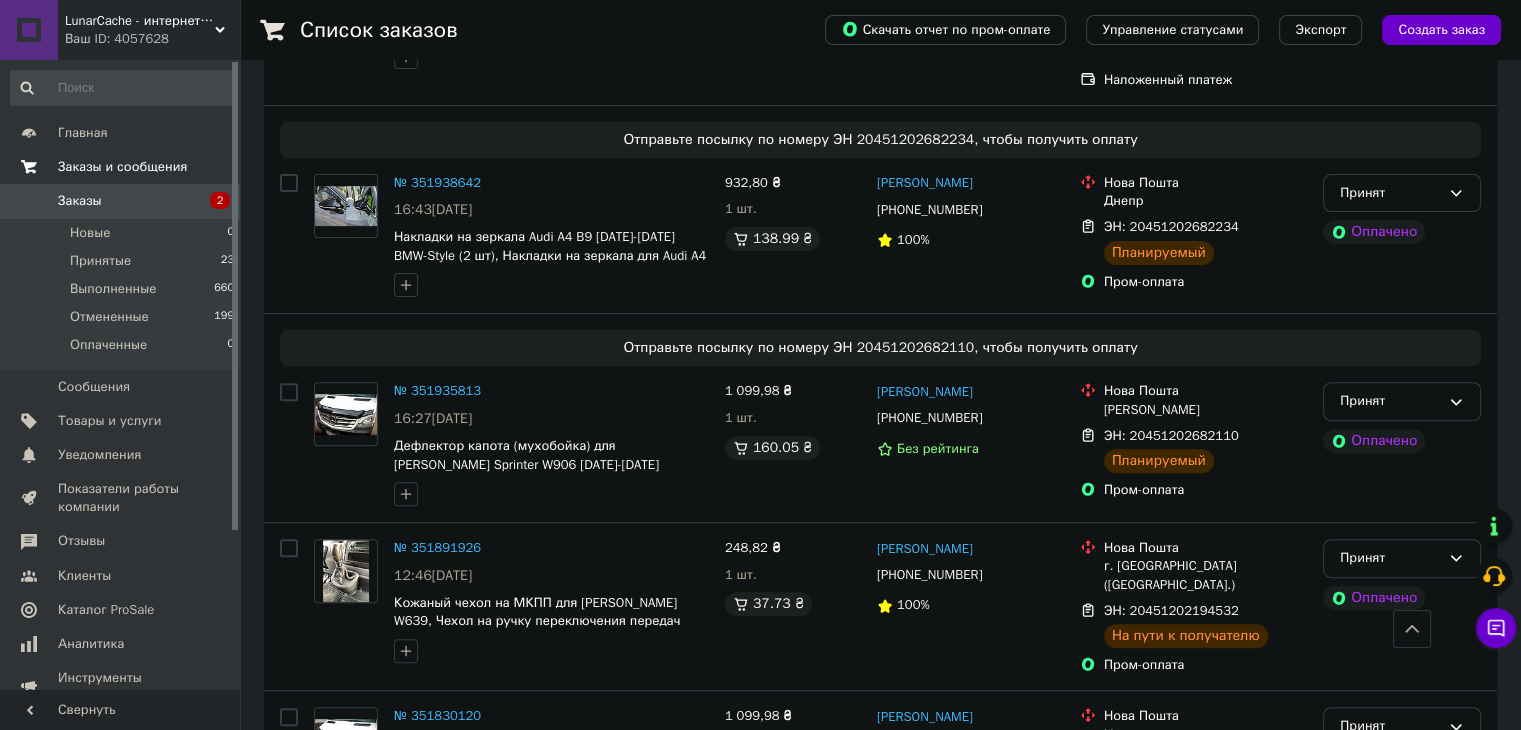 scroll, scrollTop: 0, scrollLeft: 0, axis: both 